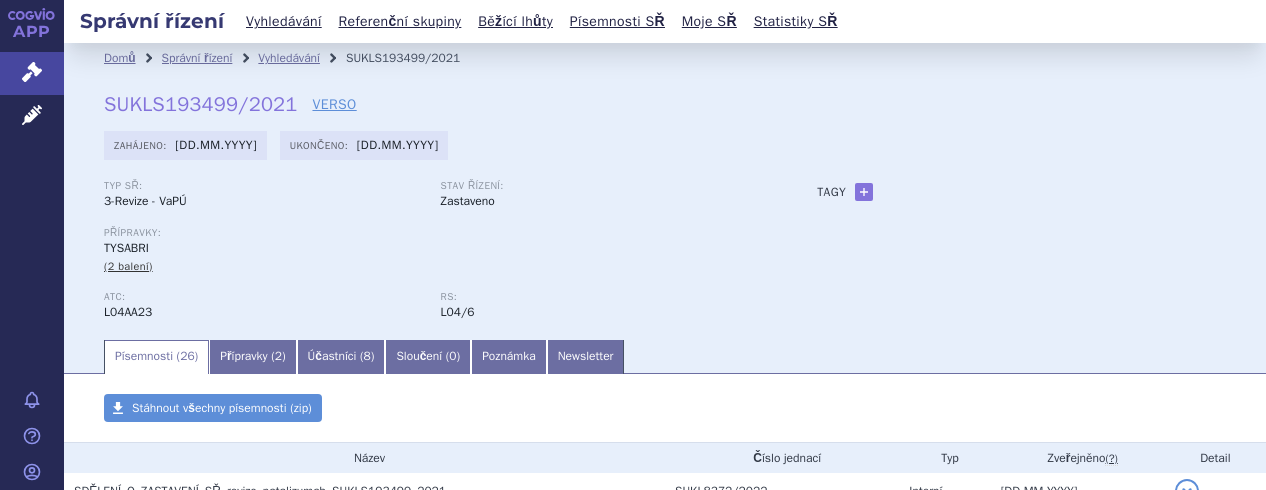 scroll, scrollTop: 0, scrollLeft: 0, axis: both 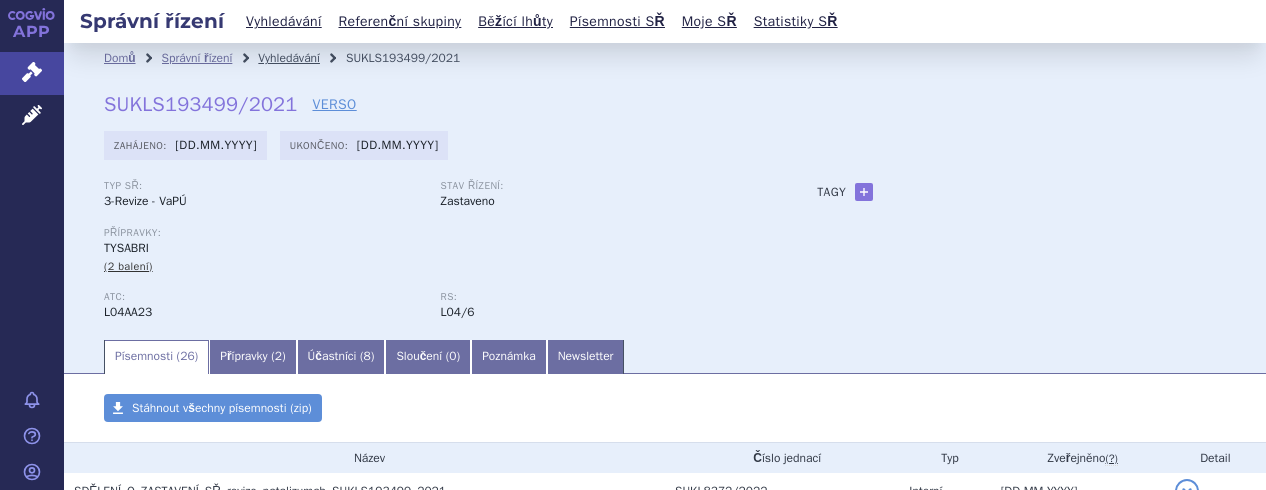 click on "Vyhledávání" at bounding box center [289, 58] 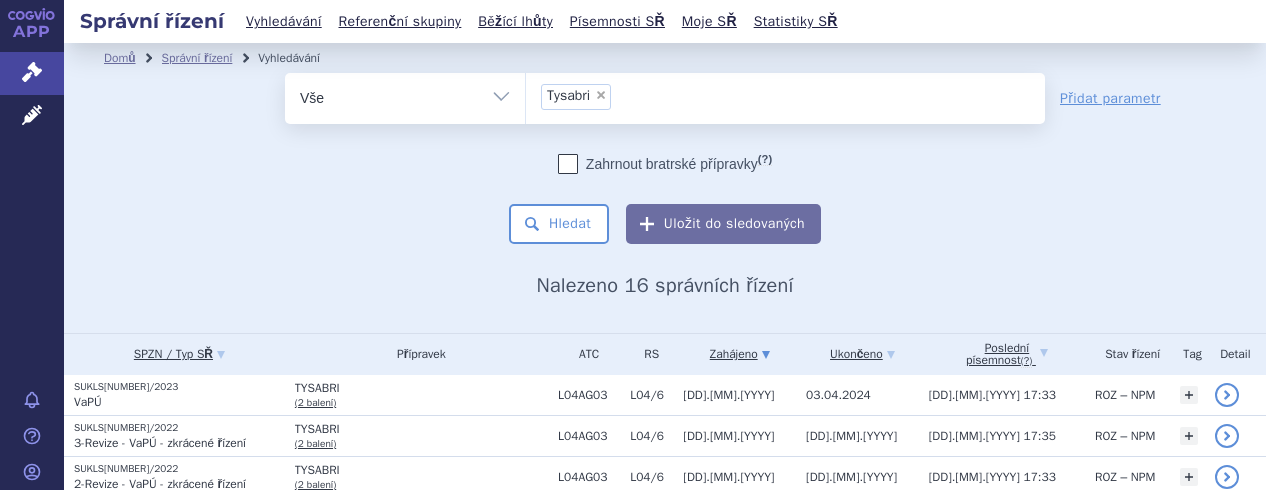 scroll, scrollTop: 0, scrollLeft: 0, axis: both 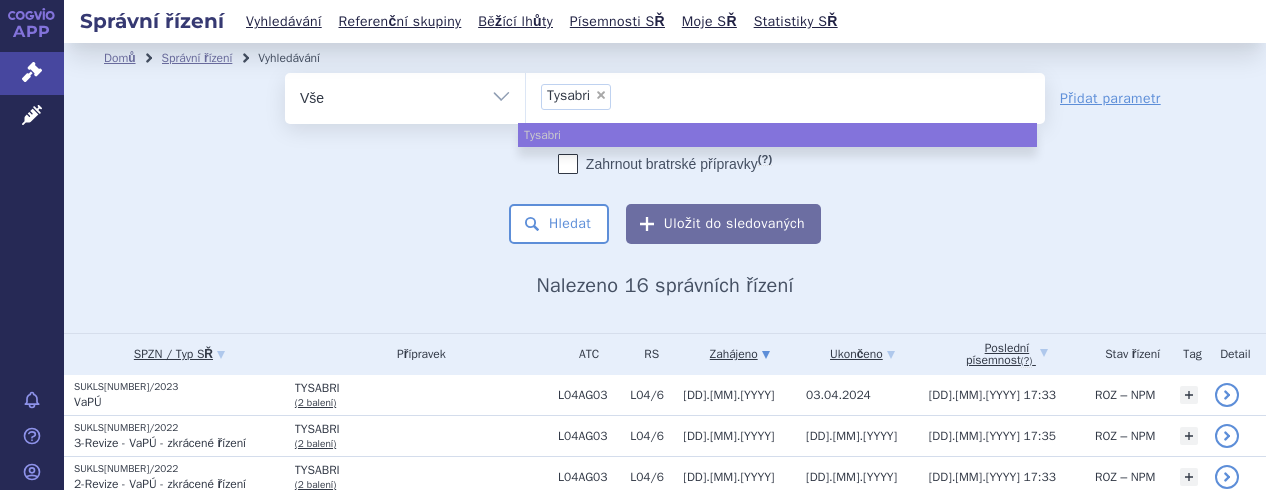 select 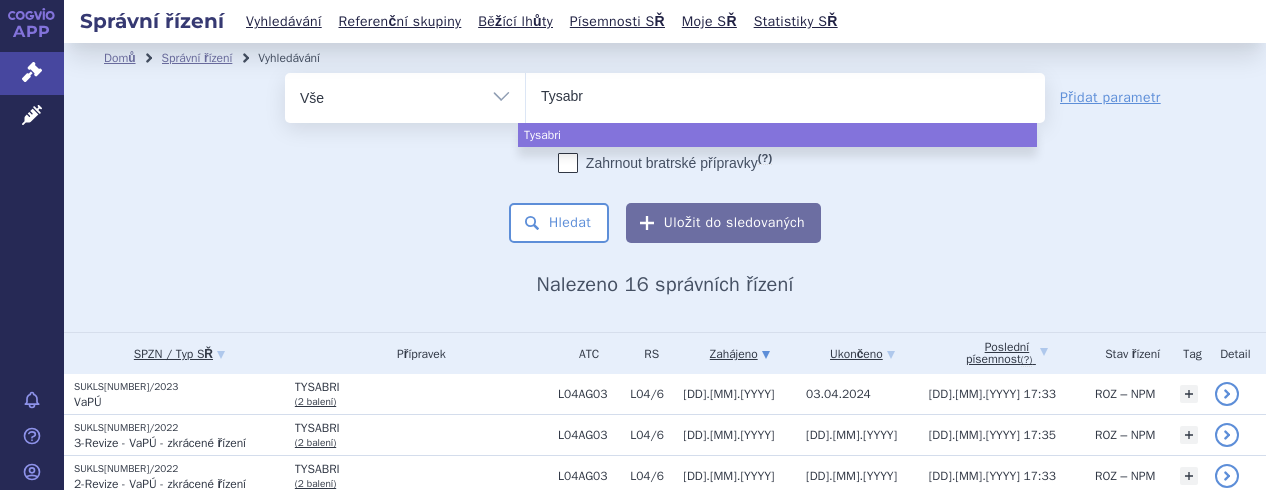 type on "Tysab" 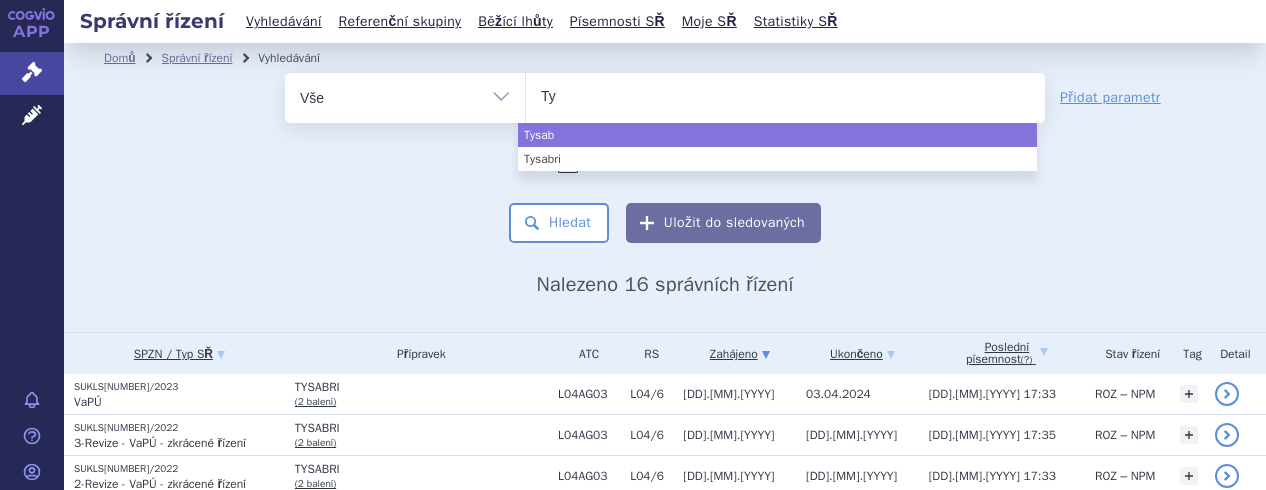 type on "T" 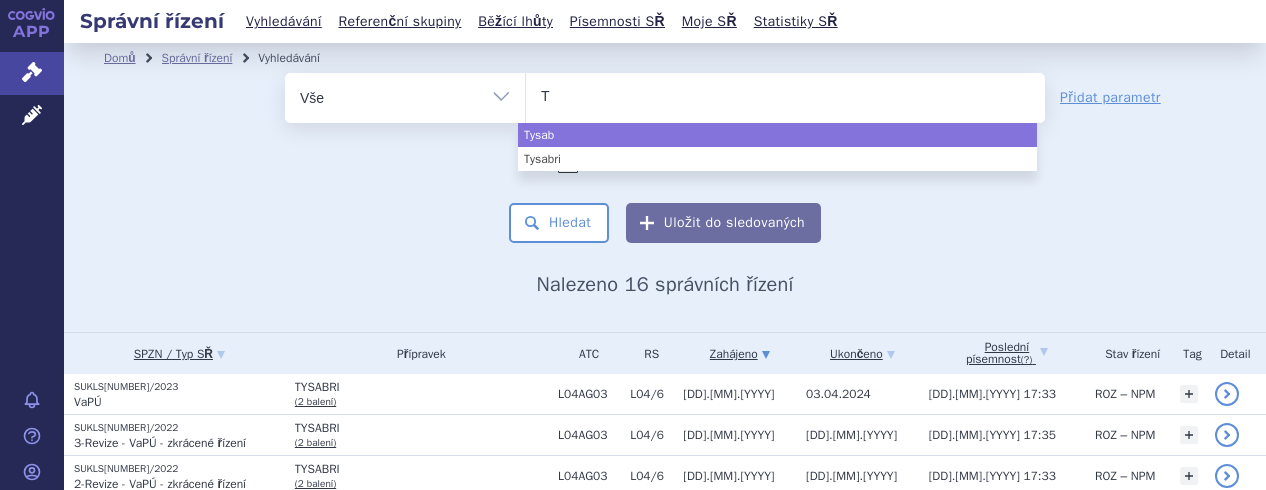 type 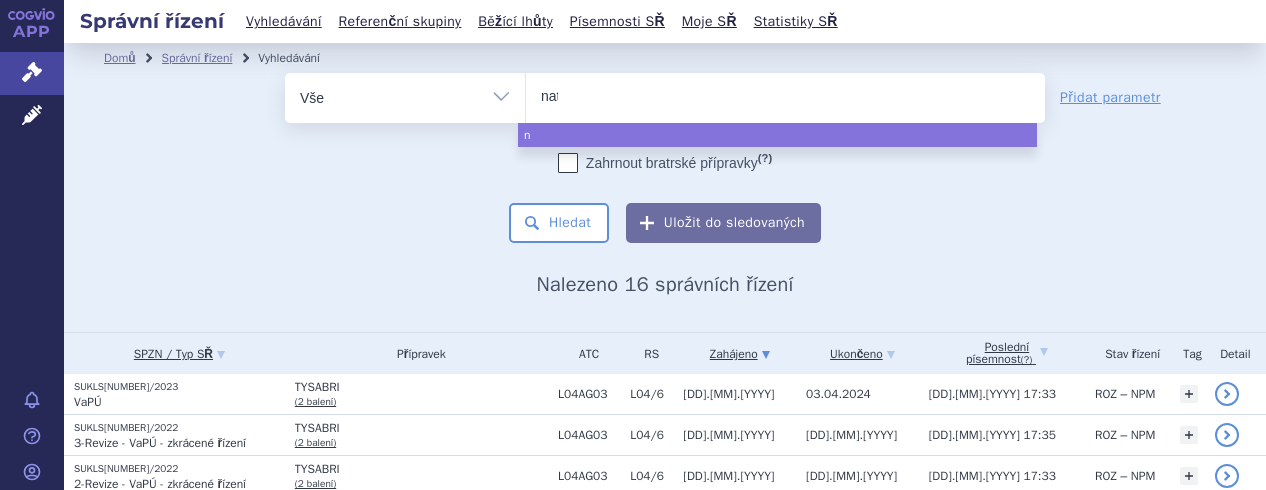 type on "nata" 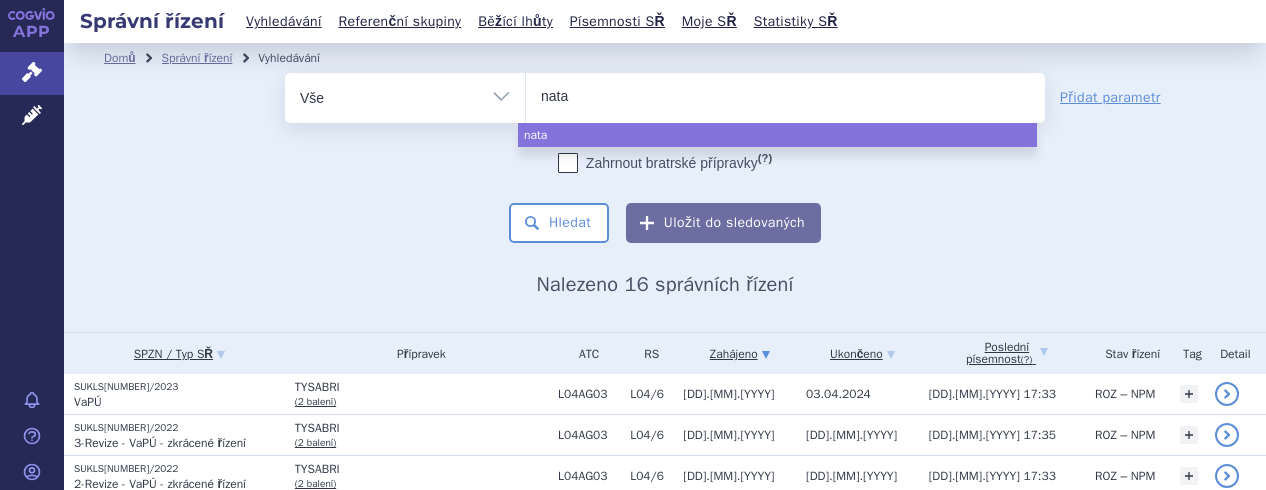type on "natal" 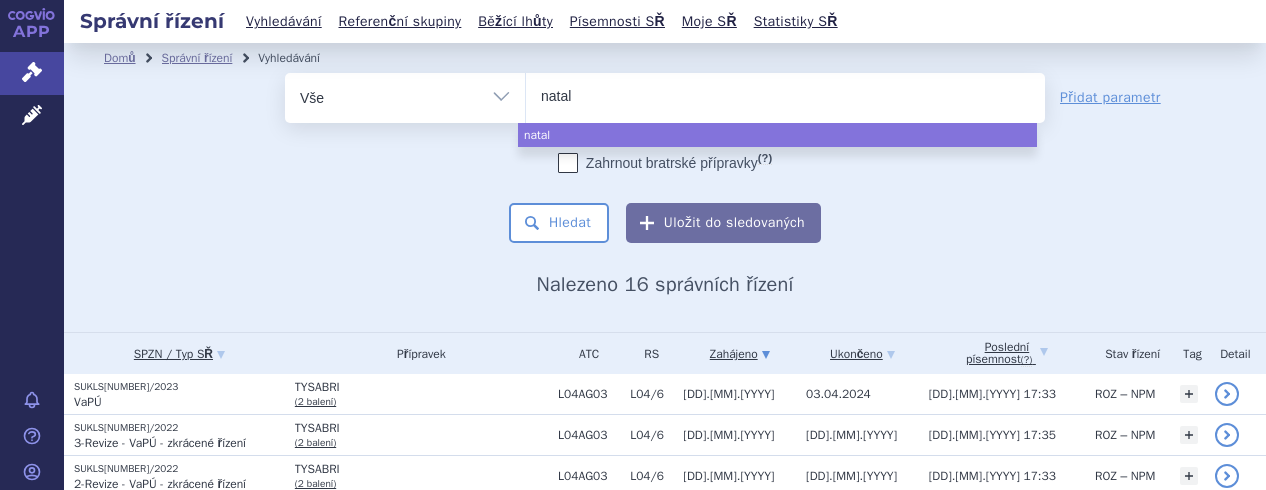 type on "natali" 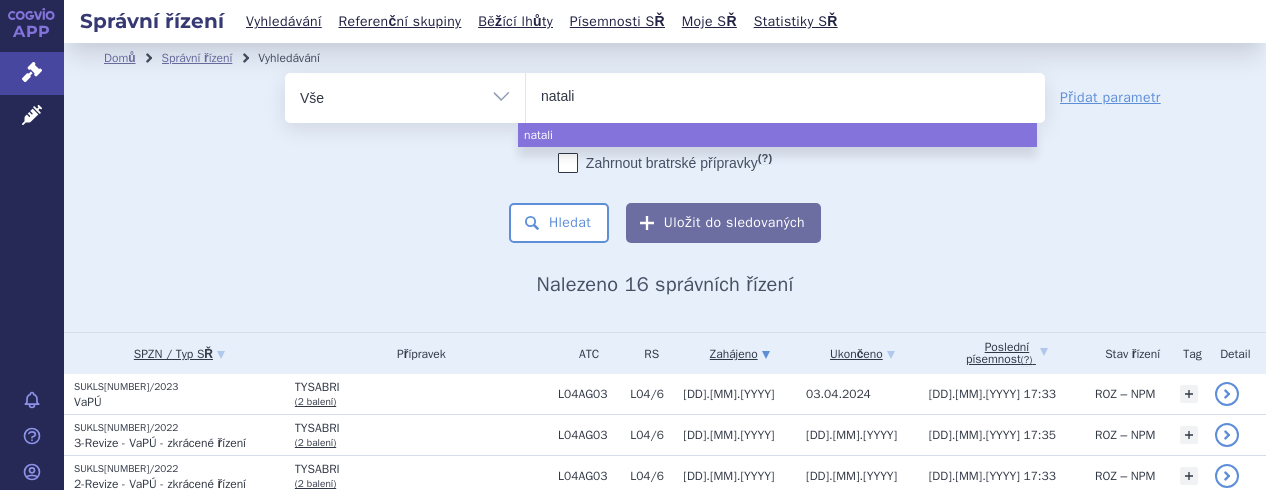 type on "nataliz" 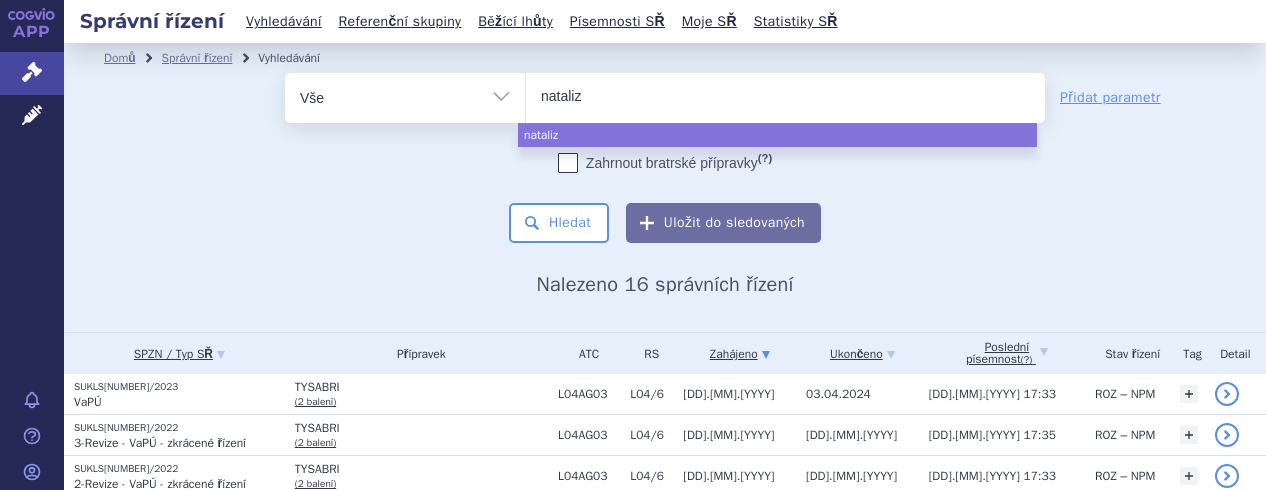type on "natalizu" 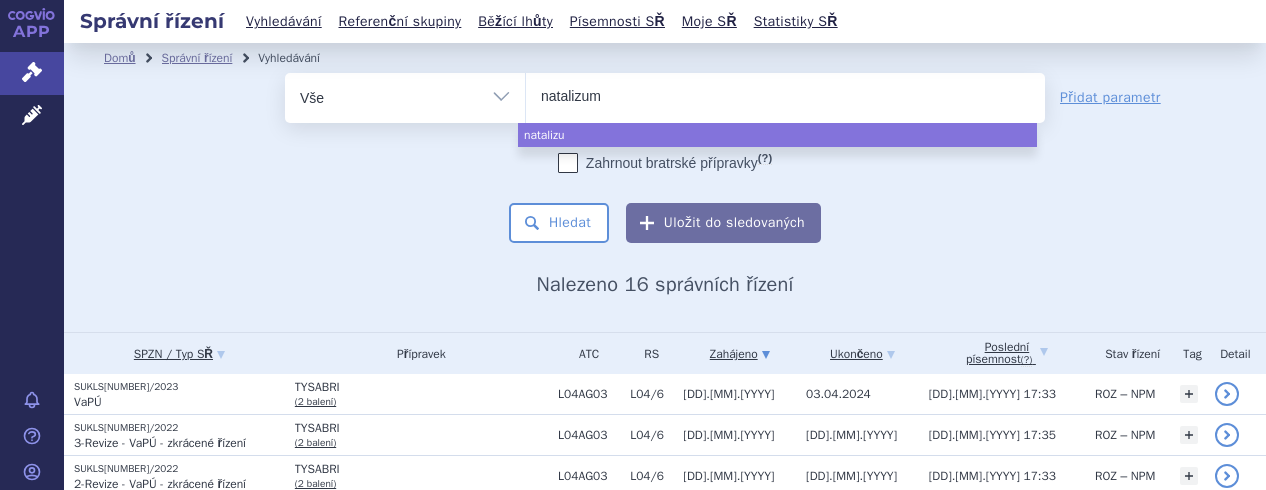 type on "natalizuma" 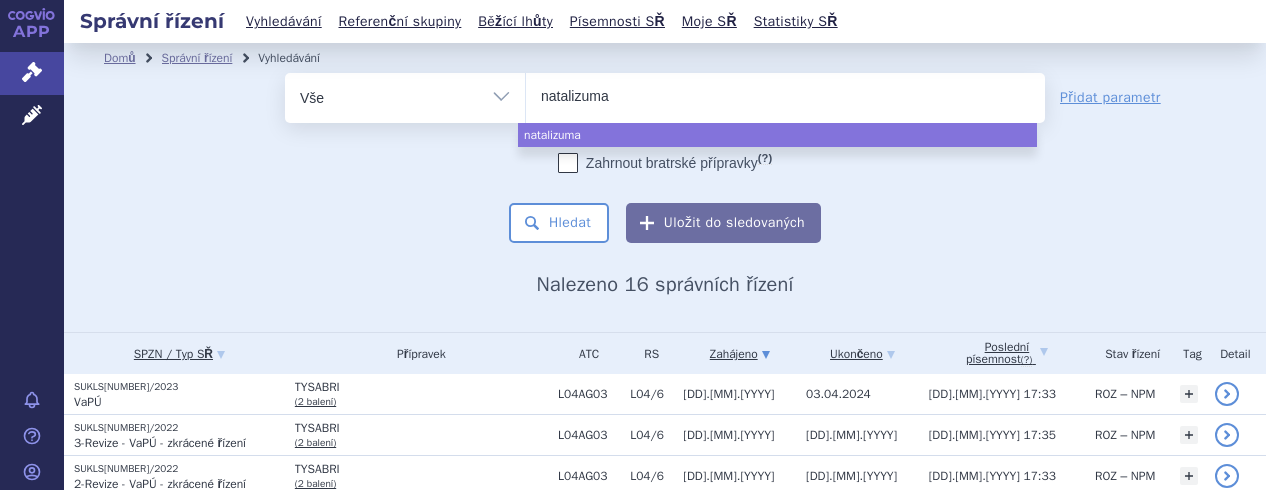 type on "natalizumab" 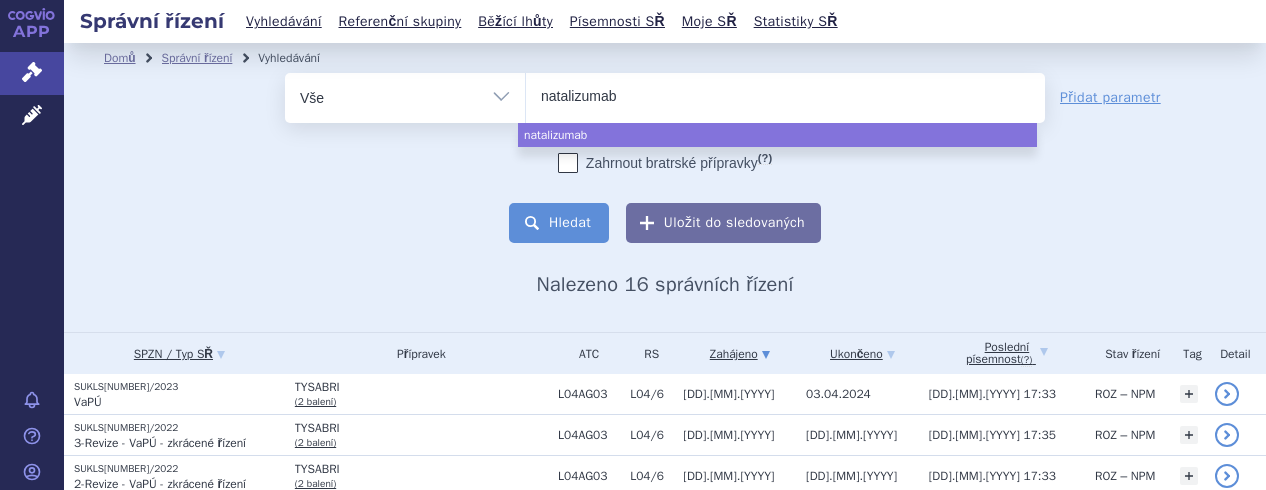 select on "natalizumab" 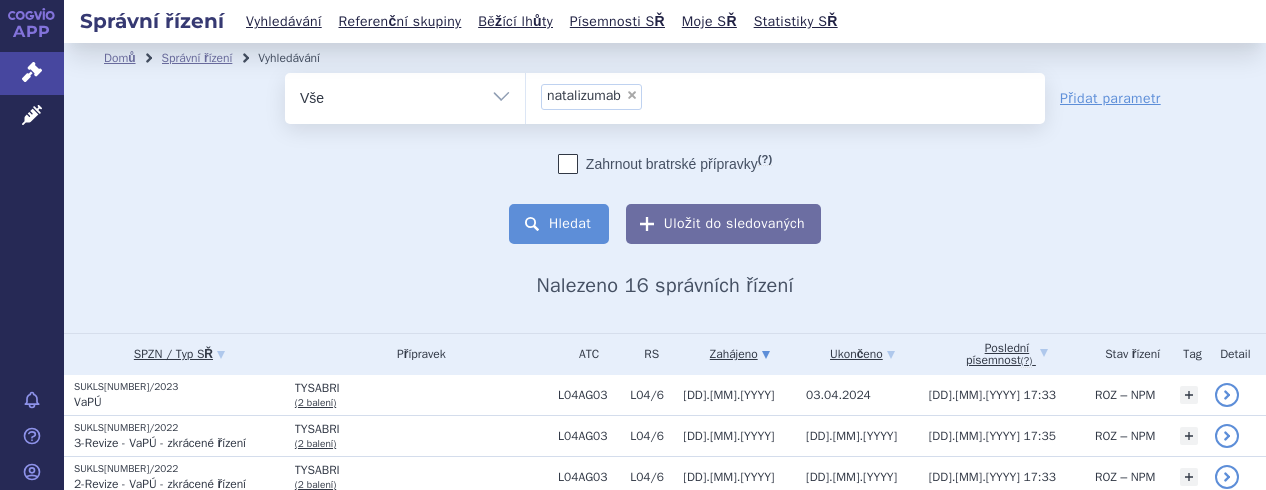 click on "Hledat" at bounding box center [559, 224] 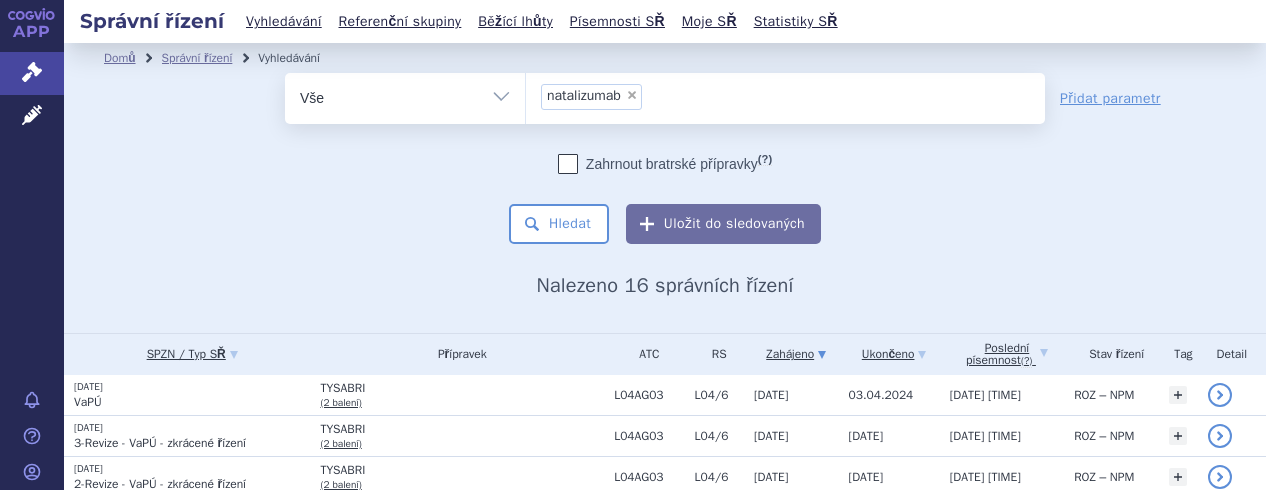 scroll, scrollTop: 0, scrollLeft: 0, axis: both 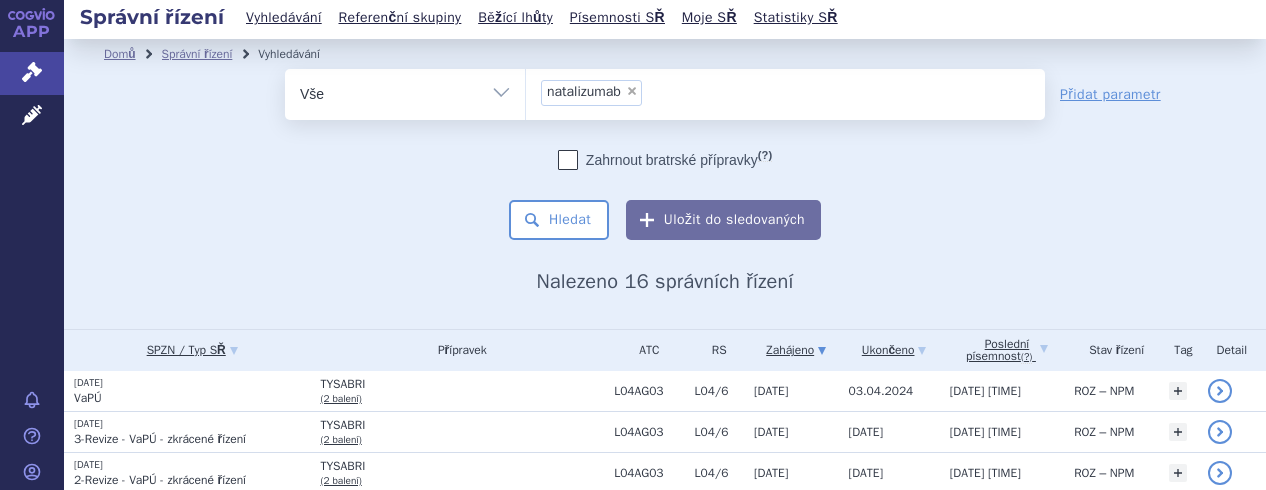 click on "× natalizumab" at bounding box center (785, 91) 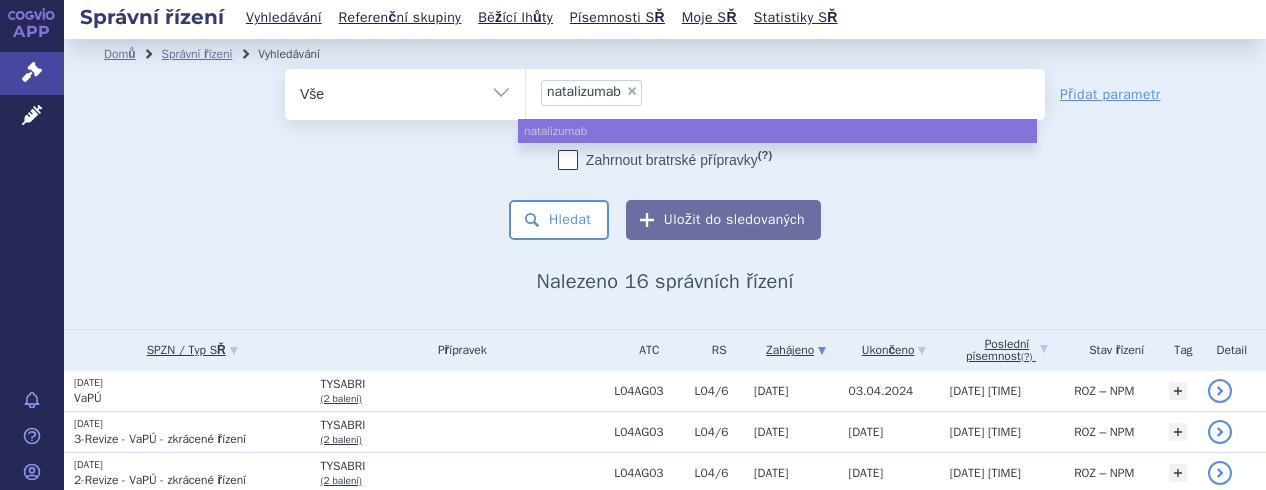 select 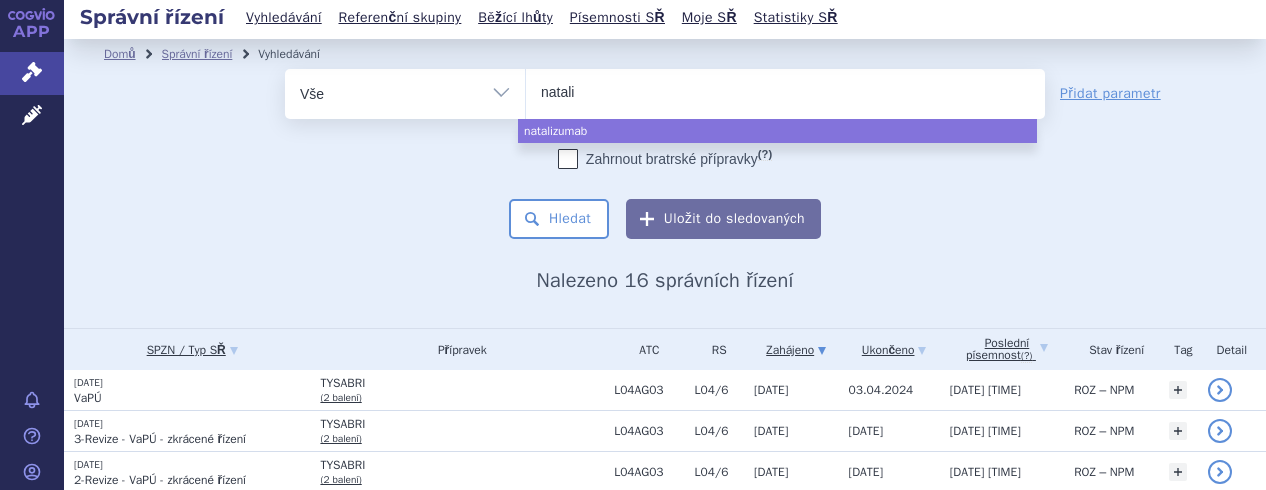 type on "natal" 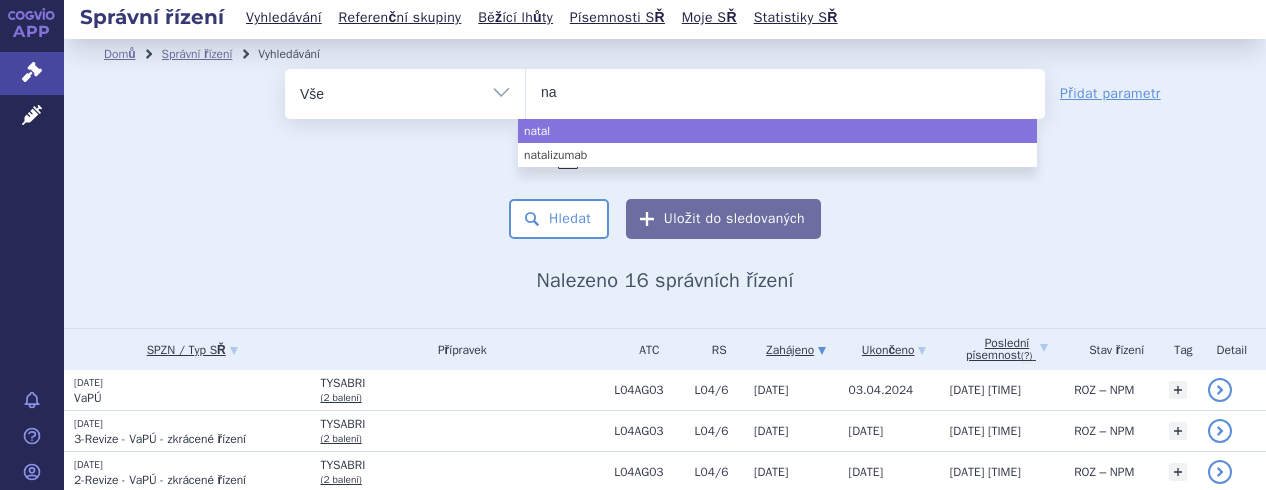 type on "n" 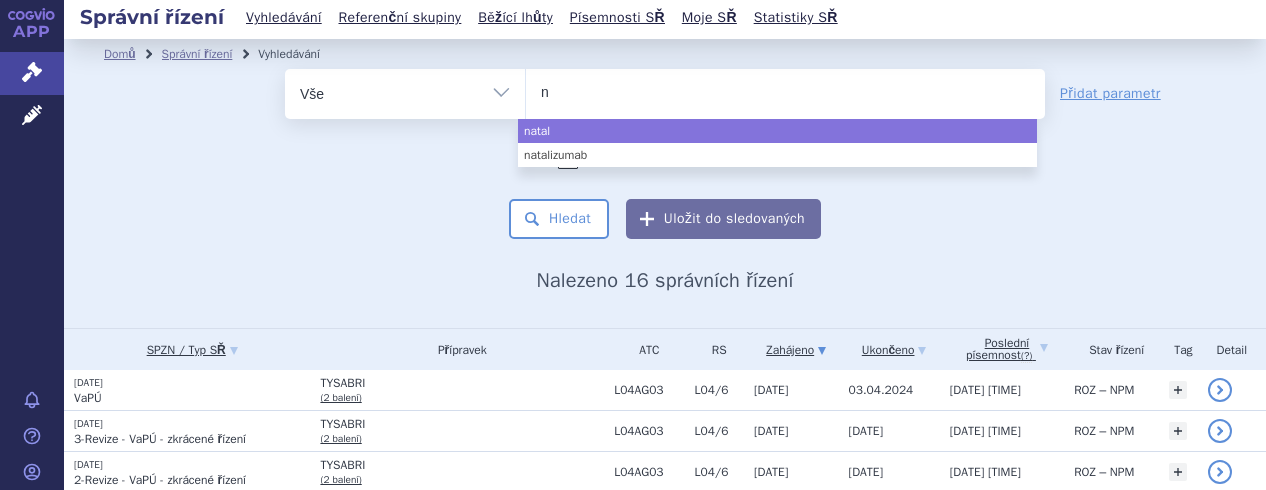 type 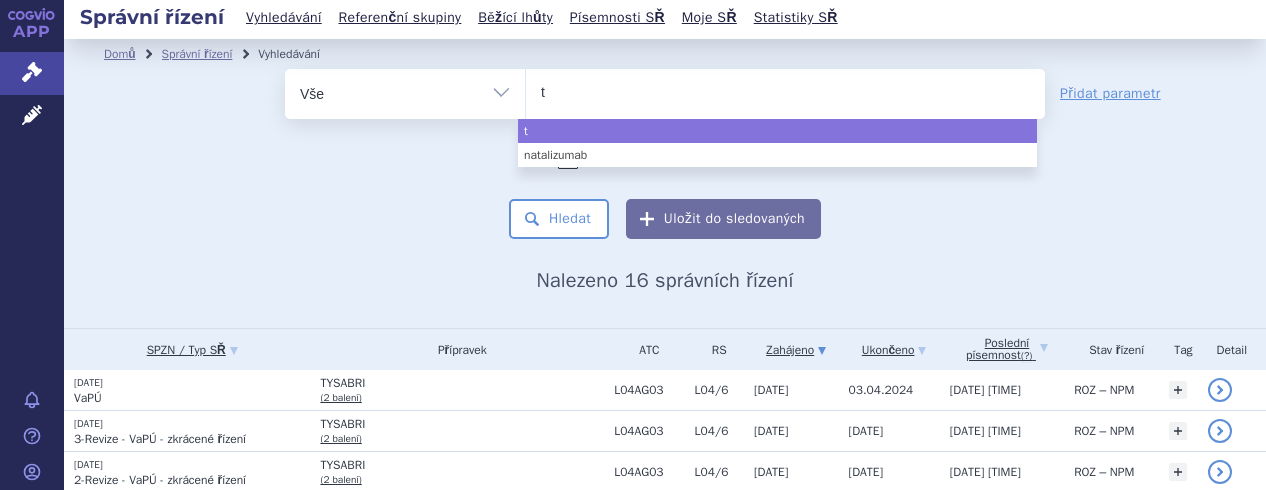 type on "ty" 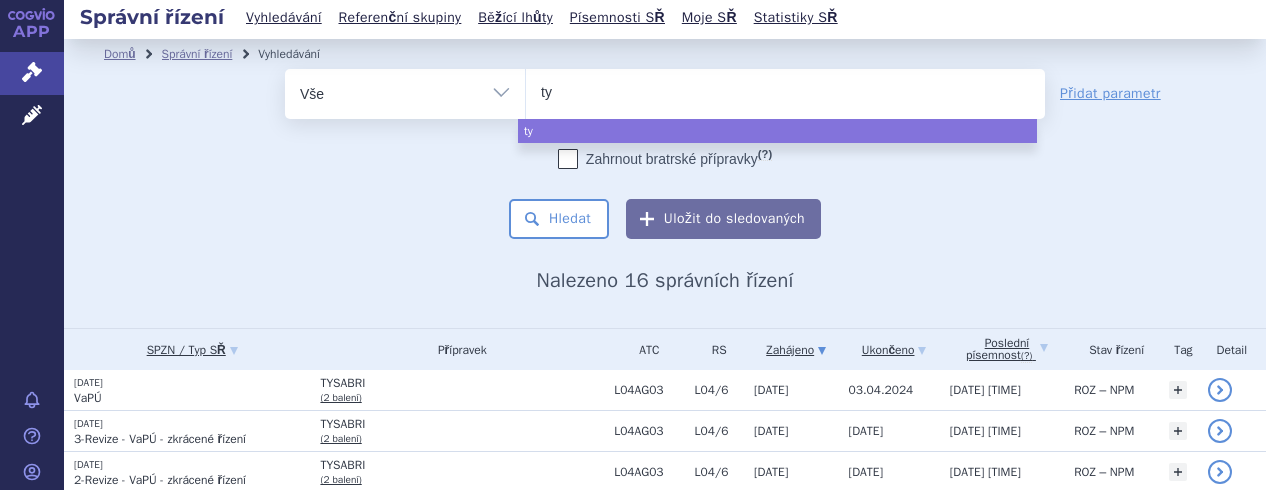 type on "tyr" 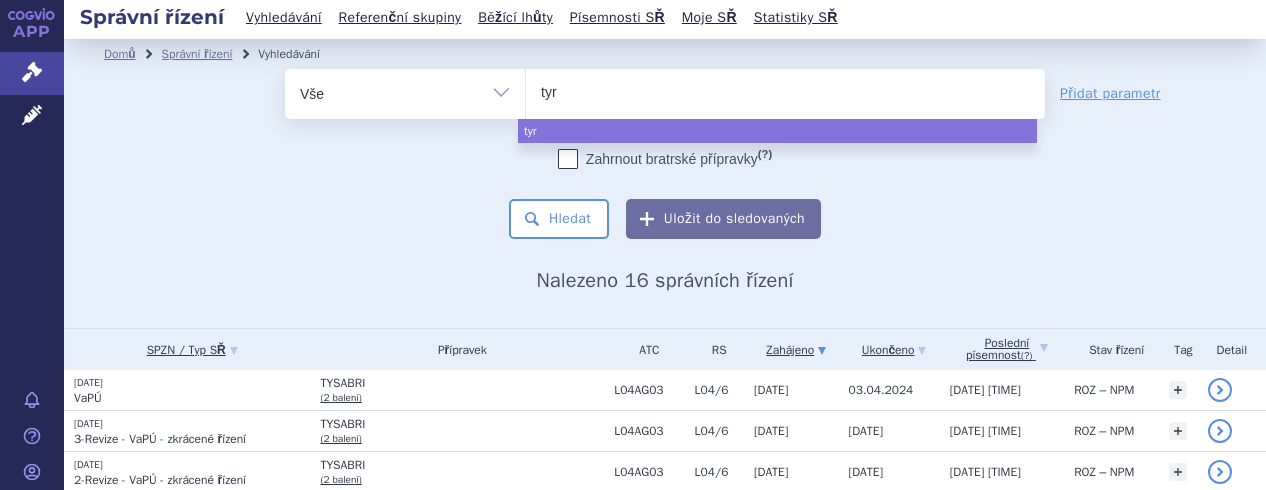type on "tyru" 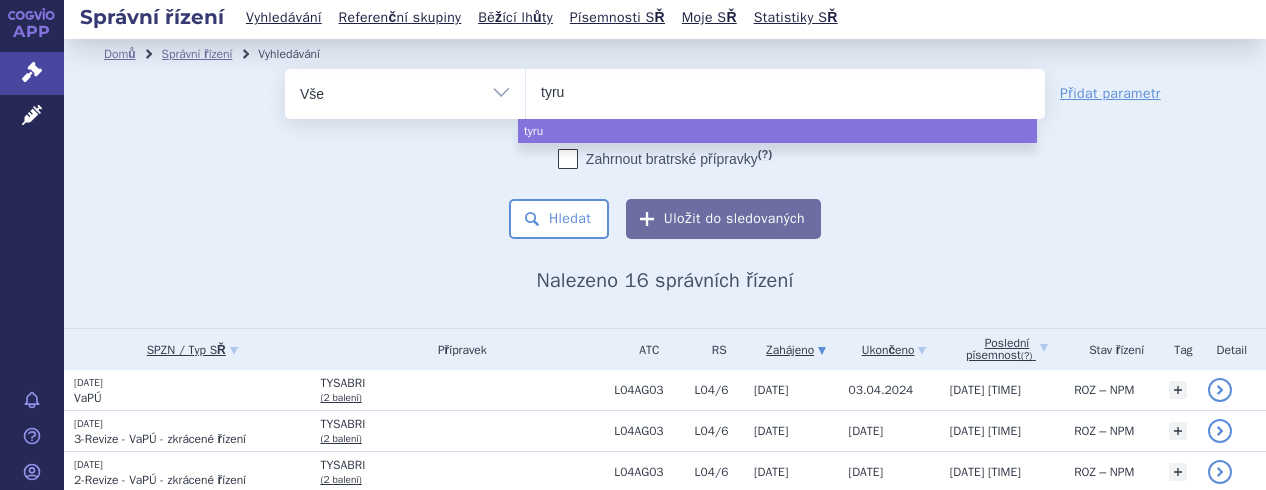 type on "tyruk" 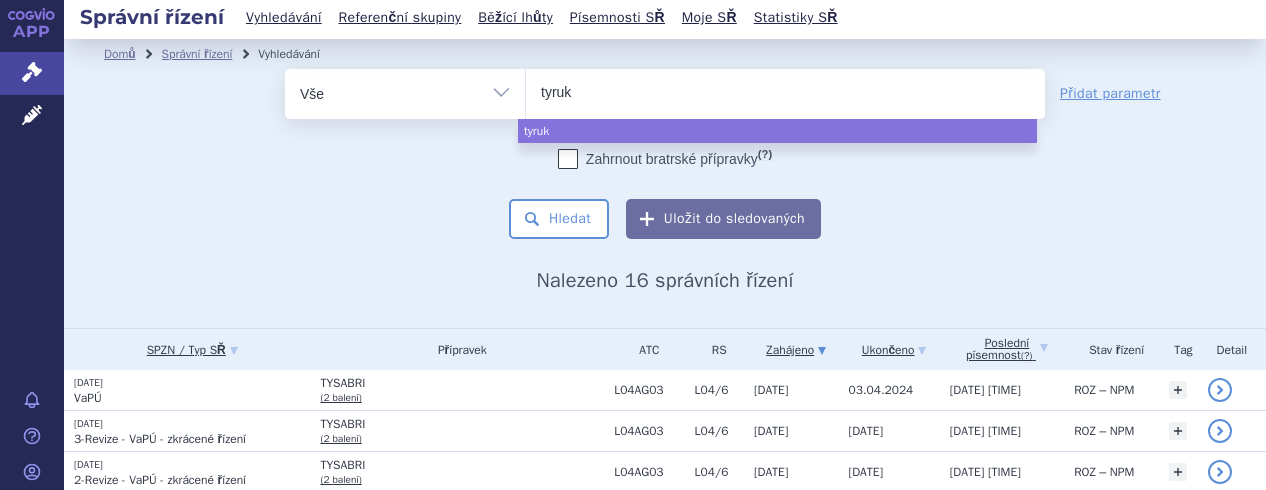 type on "tyruko" 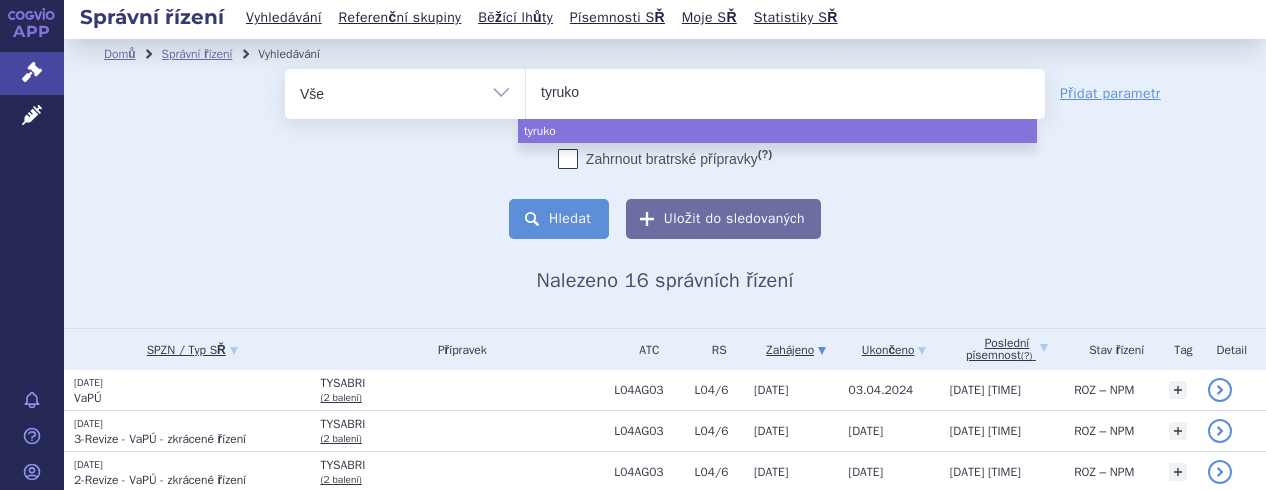 select on "tyruko" 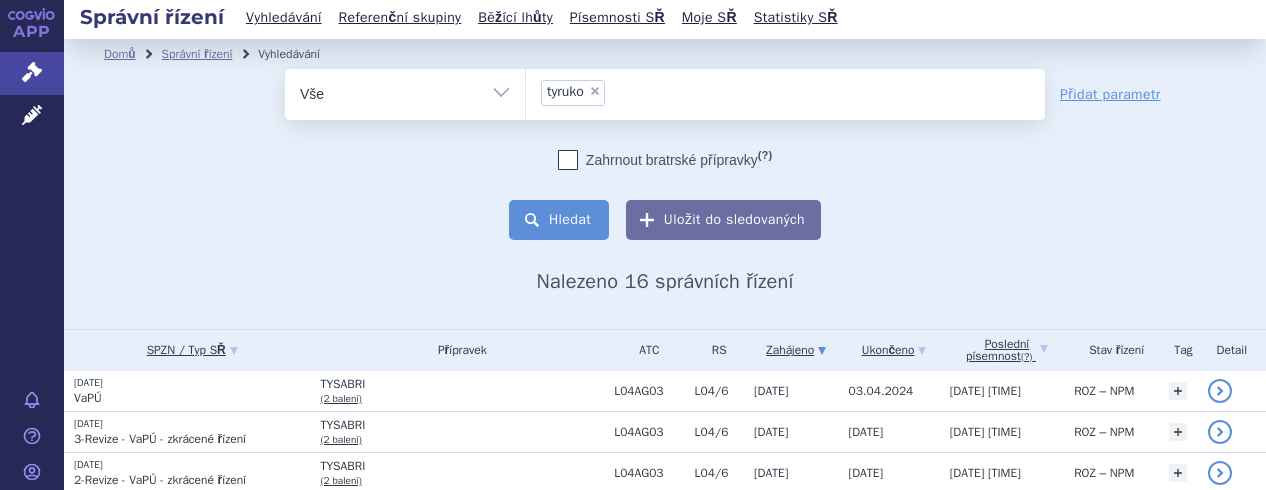 click on "Hledat" at bounding box center (559, 220) 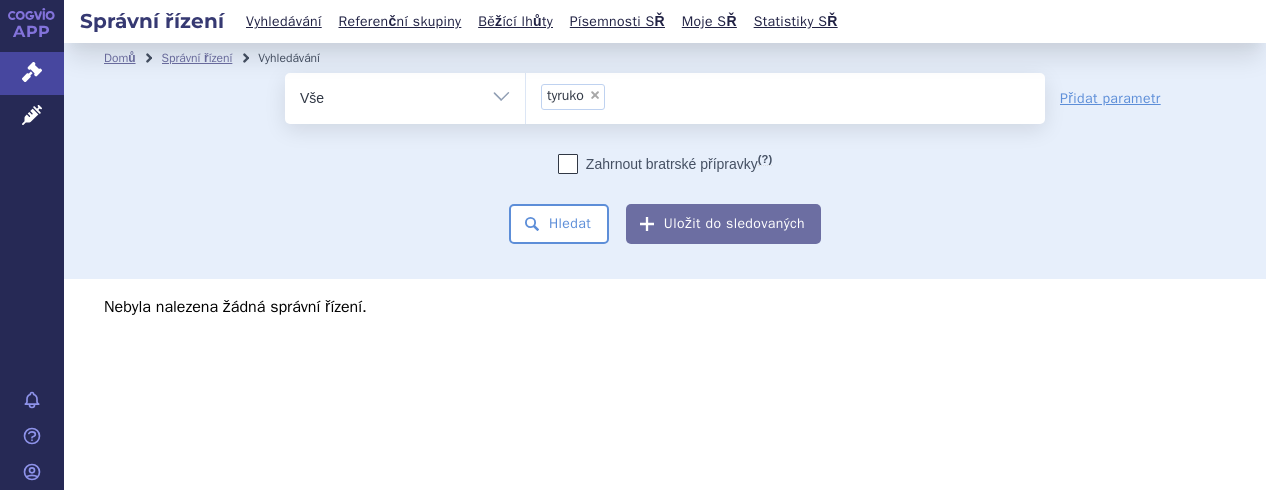scroll, scrollTop: 0, scrollLeft: 0, axis: both 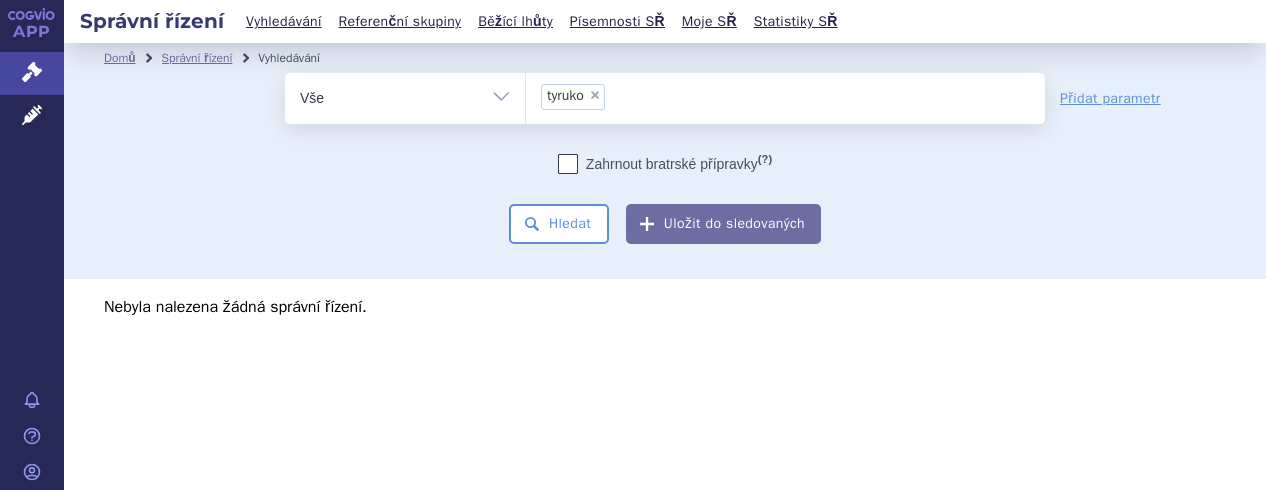 click on "× tyruko" at bounding box center [785, 95] 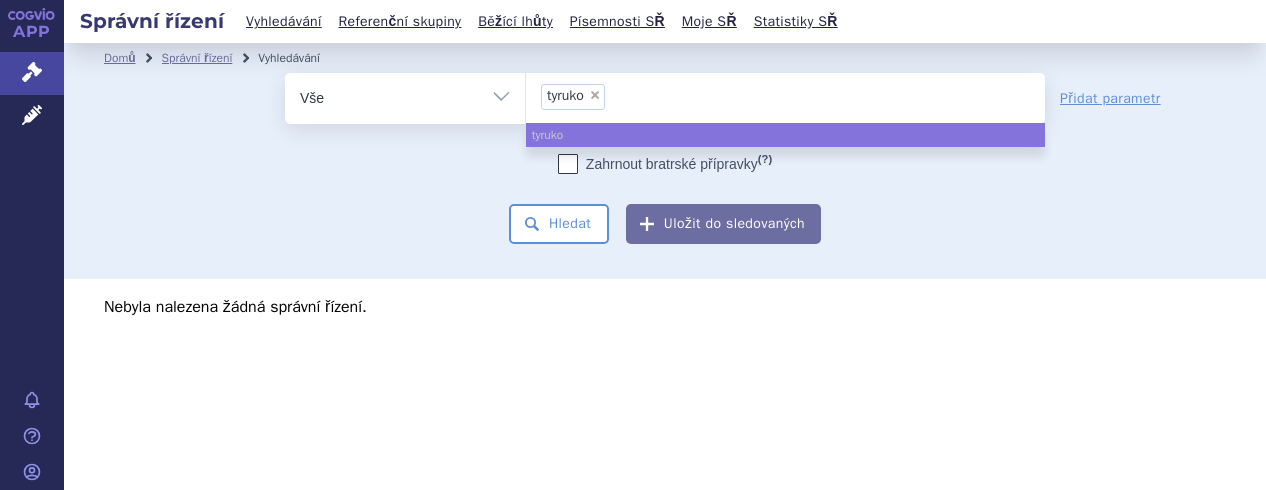 select 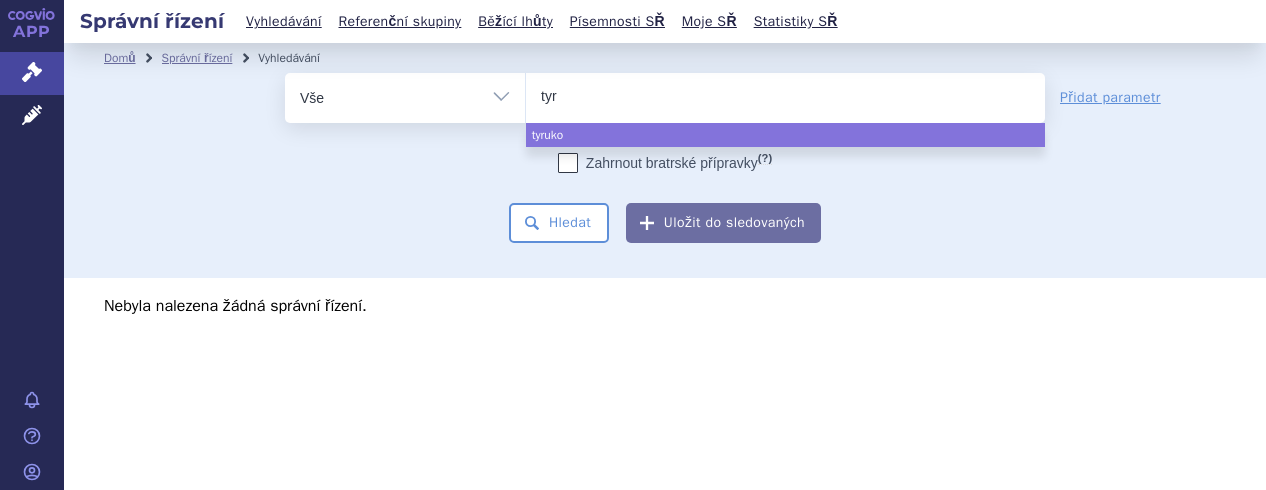 type on "ty" 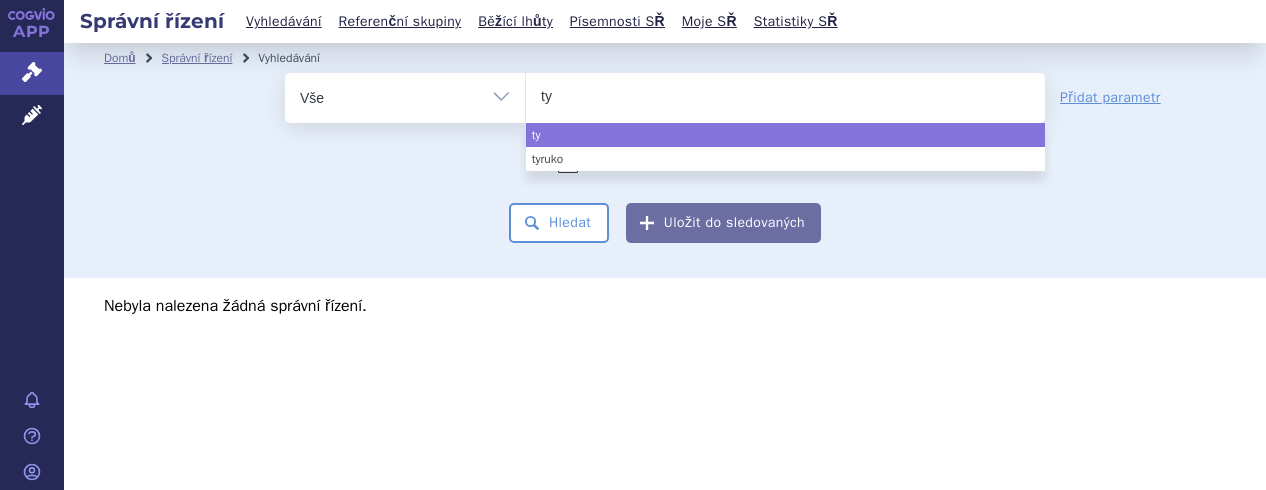 type on "t" 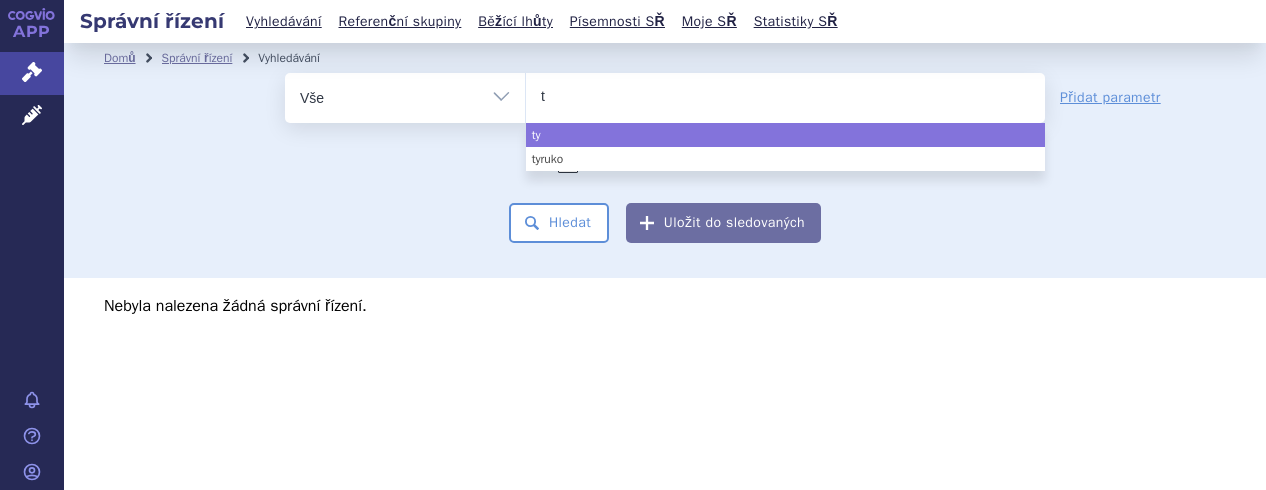 type 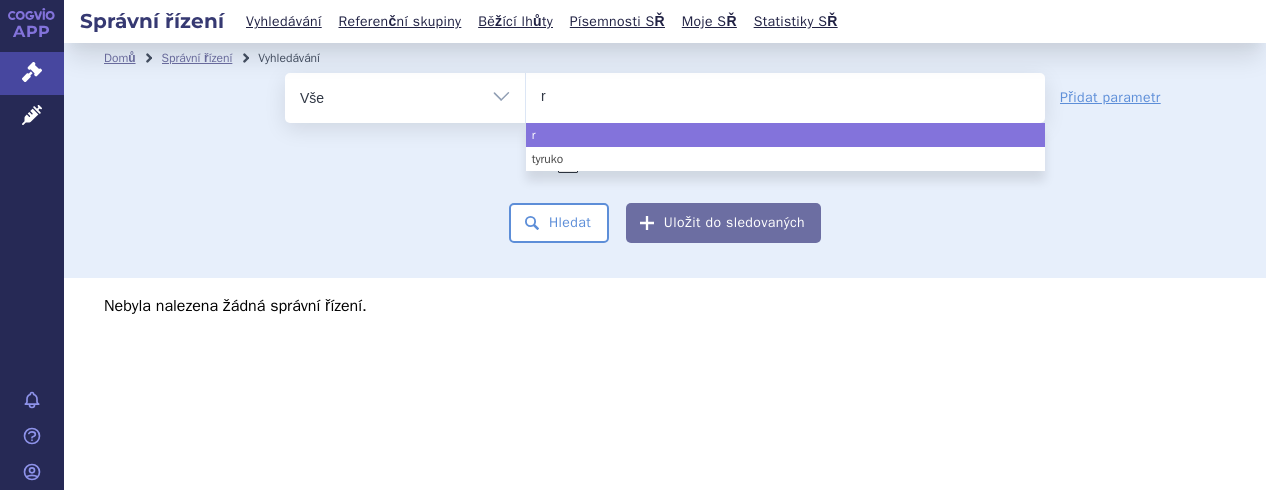 type on "re" 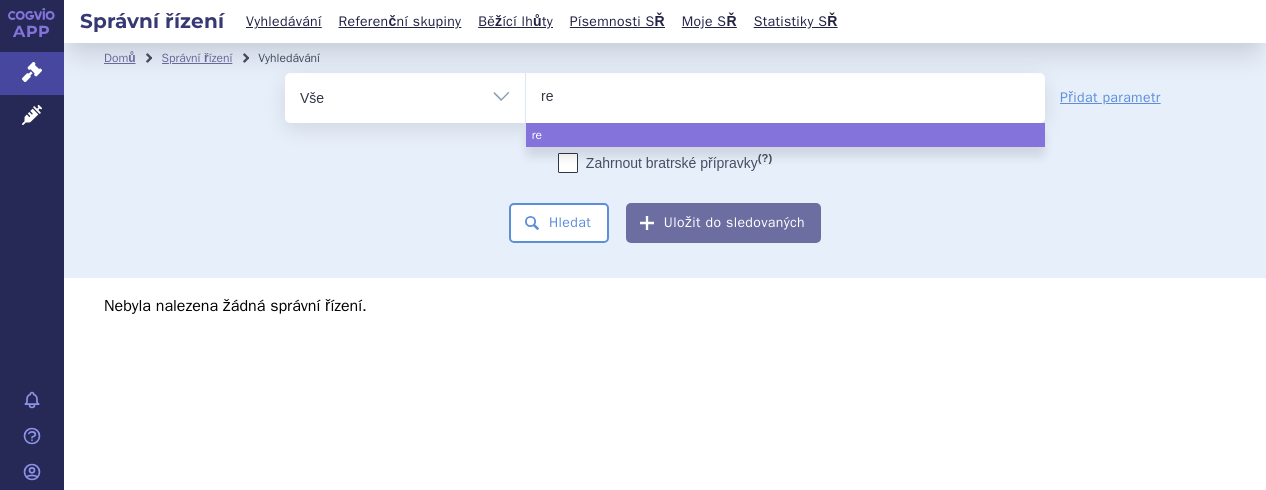 type on "rem" 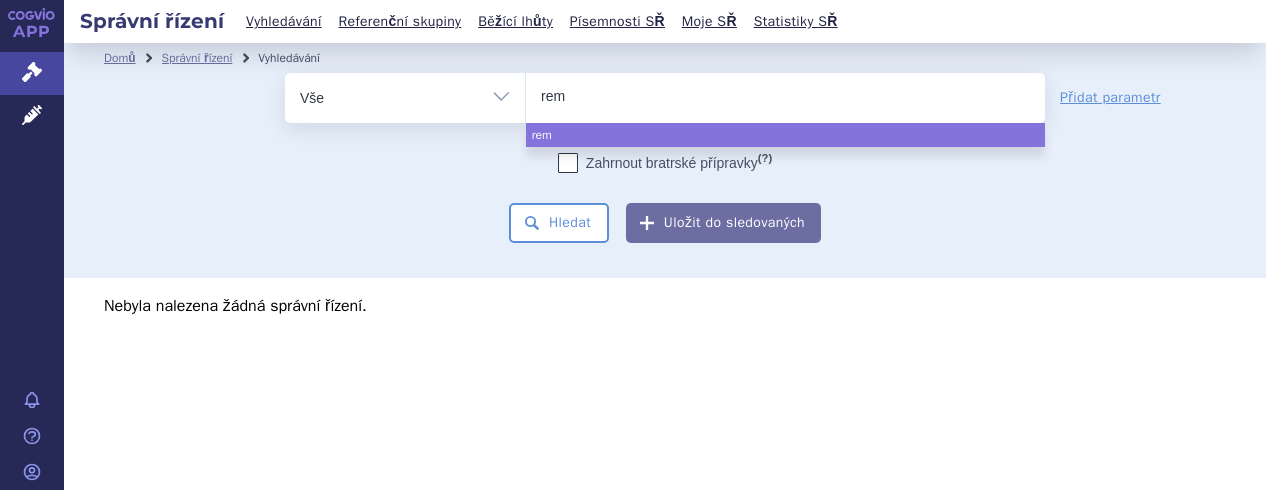 type on "remu" 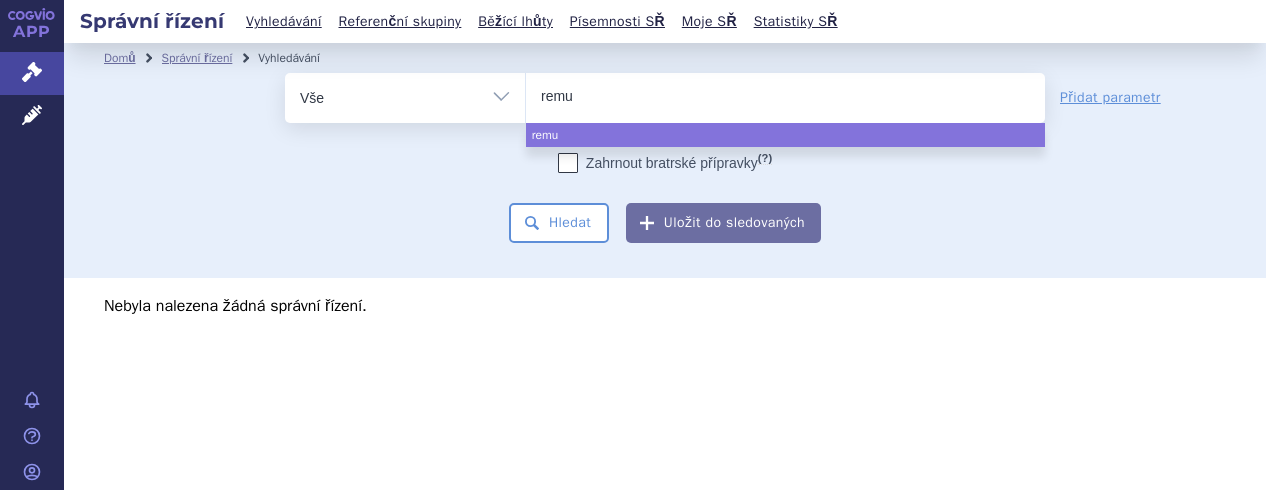 type on "remur" 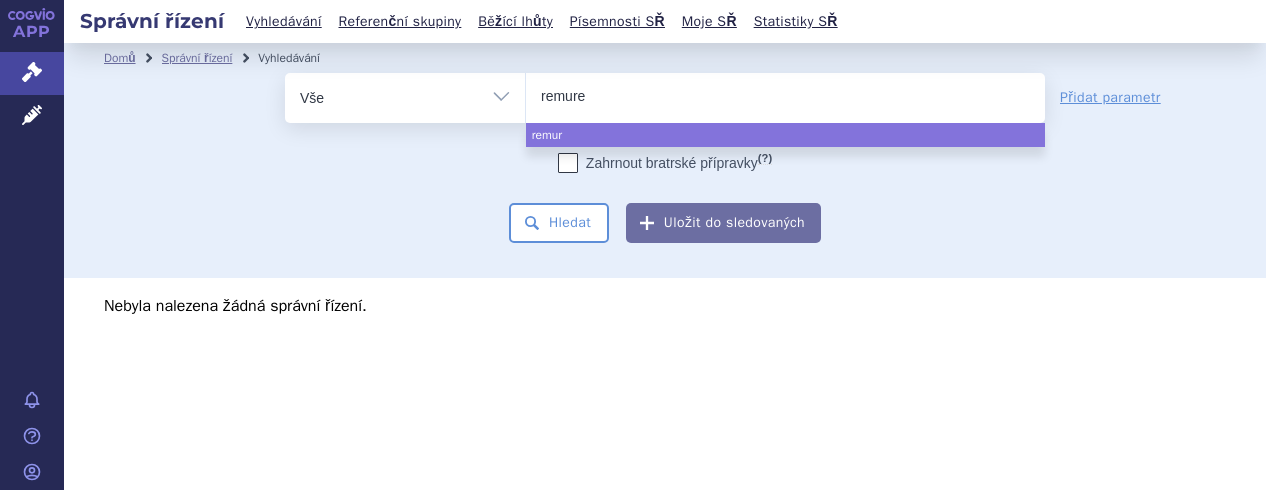 type on "remurel" 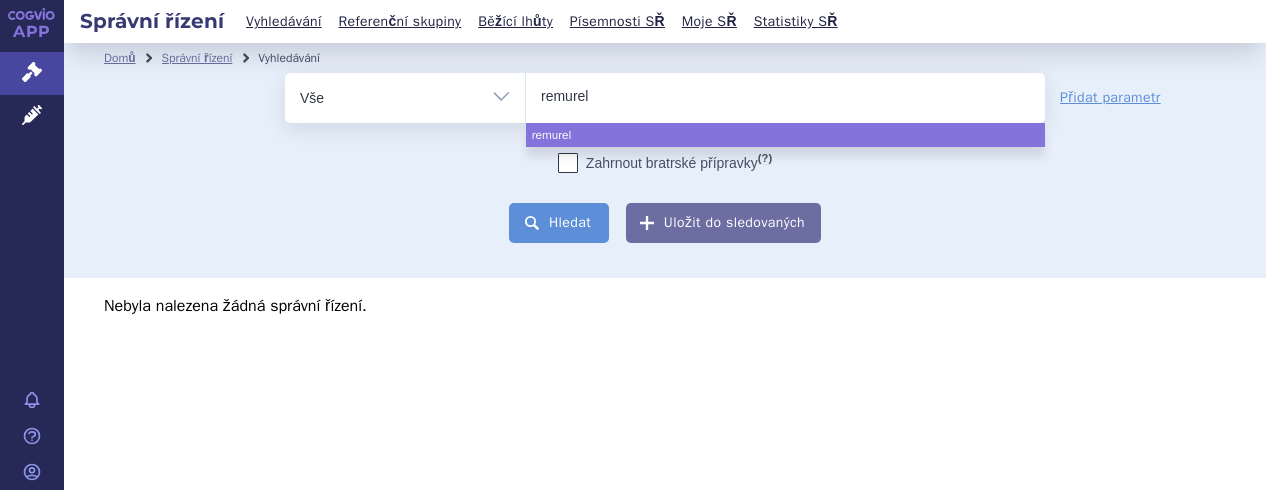 select on "remurel" 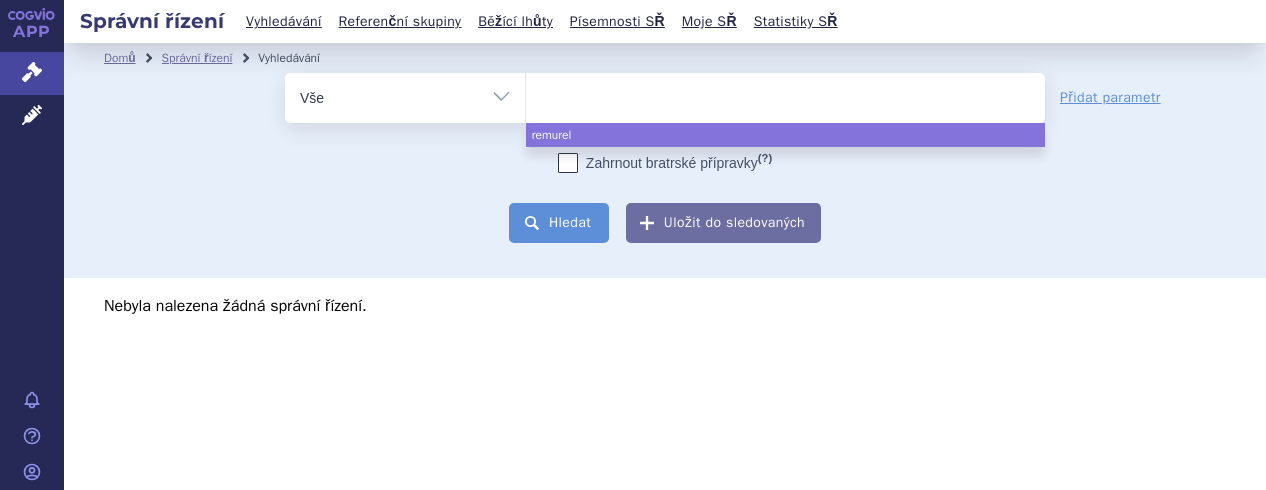 click on "Hledat" at bounding box center (559, 223) 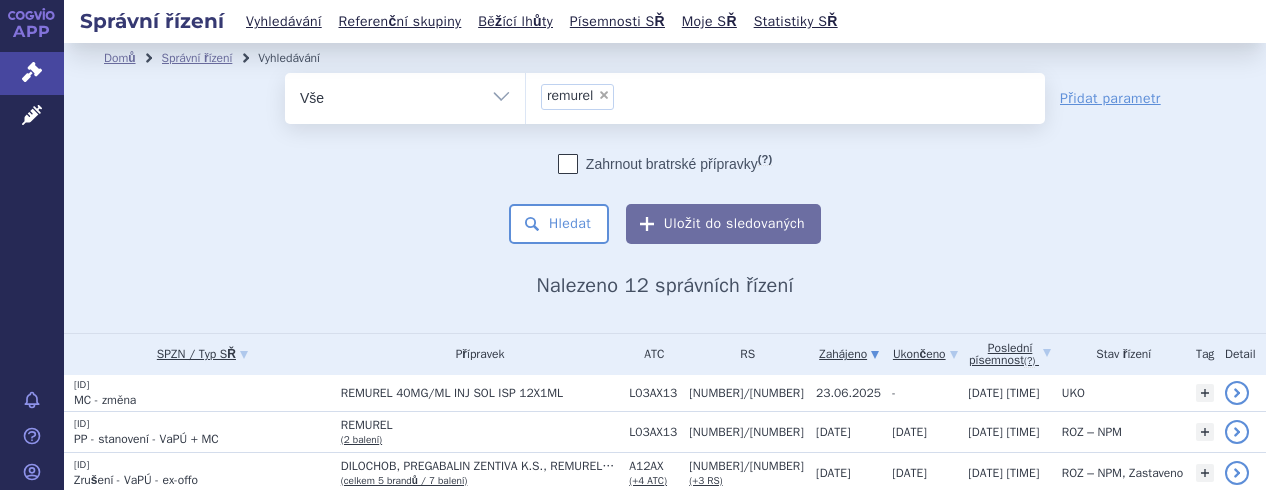 scroll, scrollTop: 0, scrollLeft: 0, axis: both 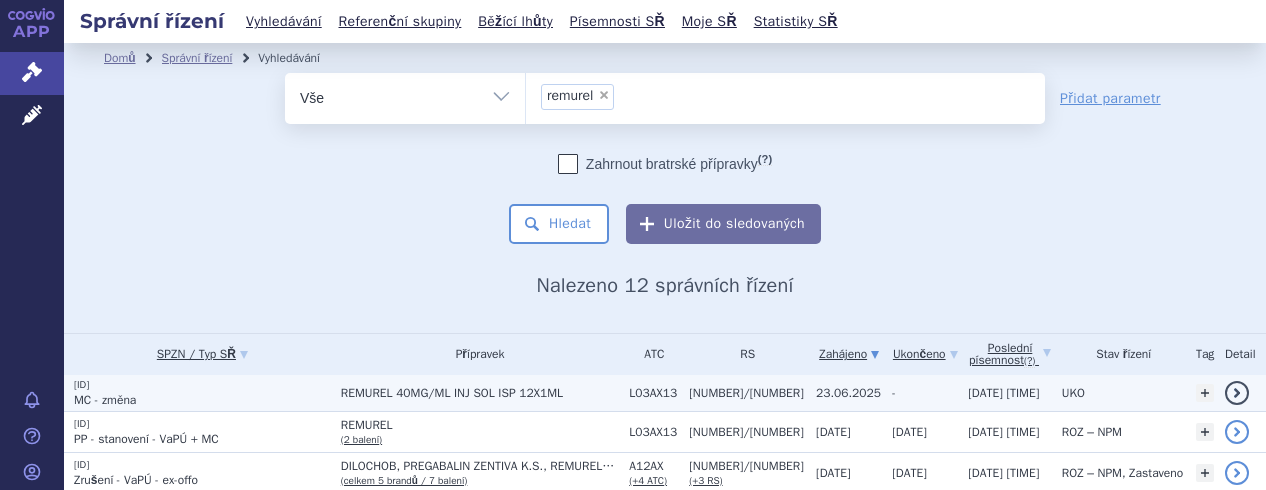 click on "MC - změna" at bounding box center [202, 400] 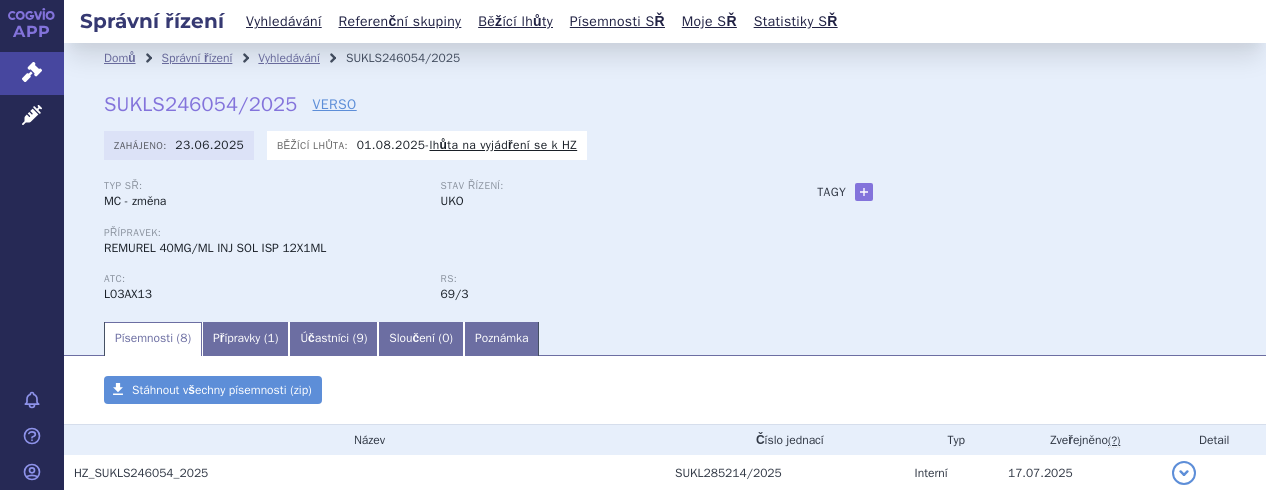 scroll, scrollTop: 0, scrollLeft: 0, axis: both 